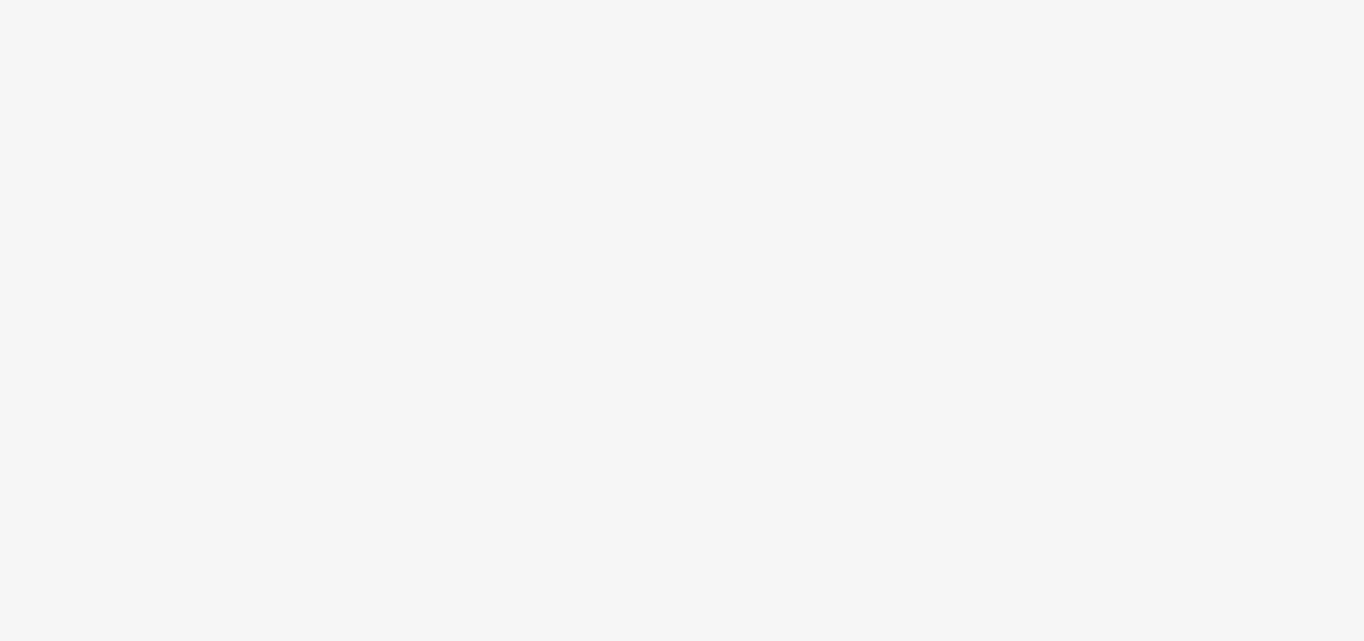 scroll, scrollTop: 0, scrollLeft: 0, axis: both 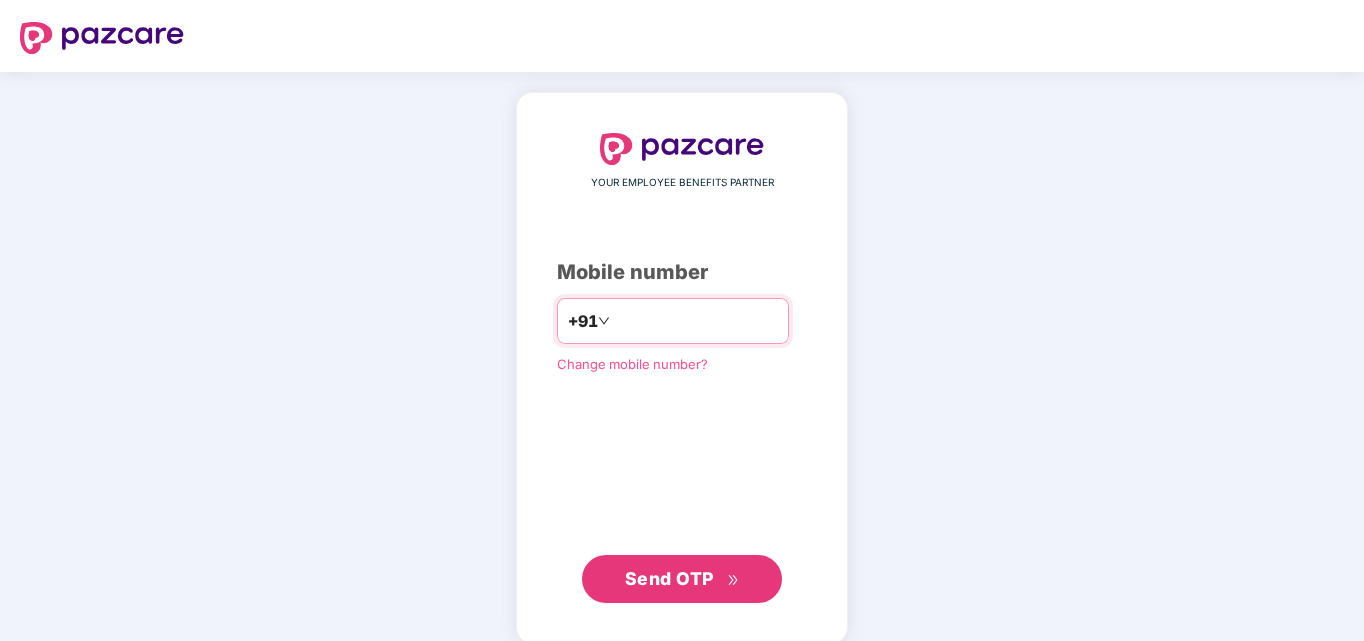 click at bounding box center [696, 321] 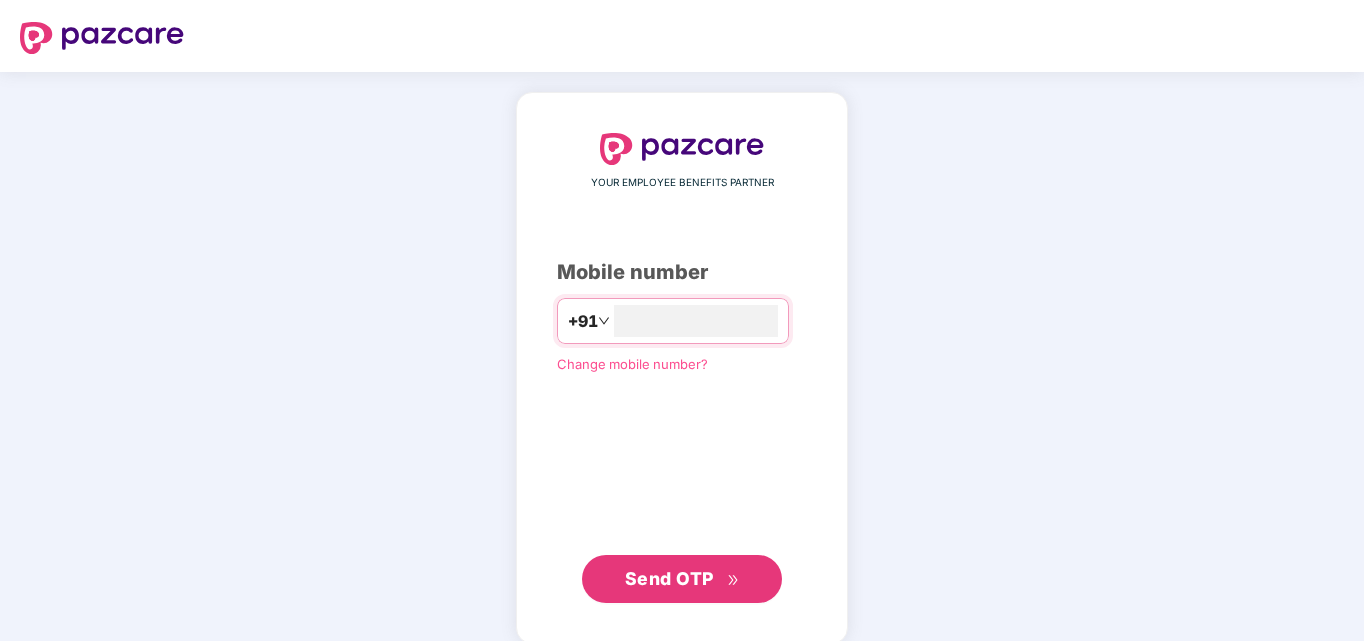 type on "**********" 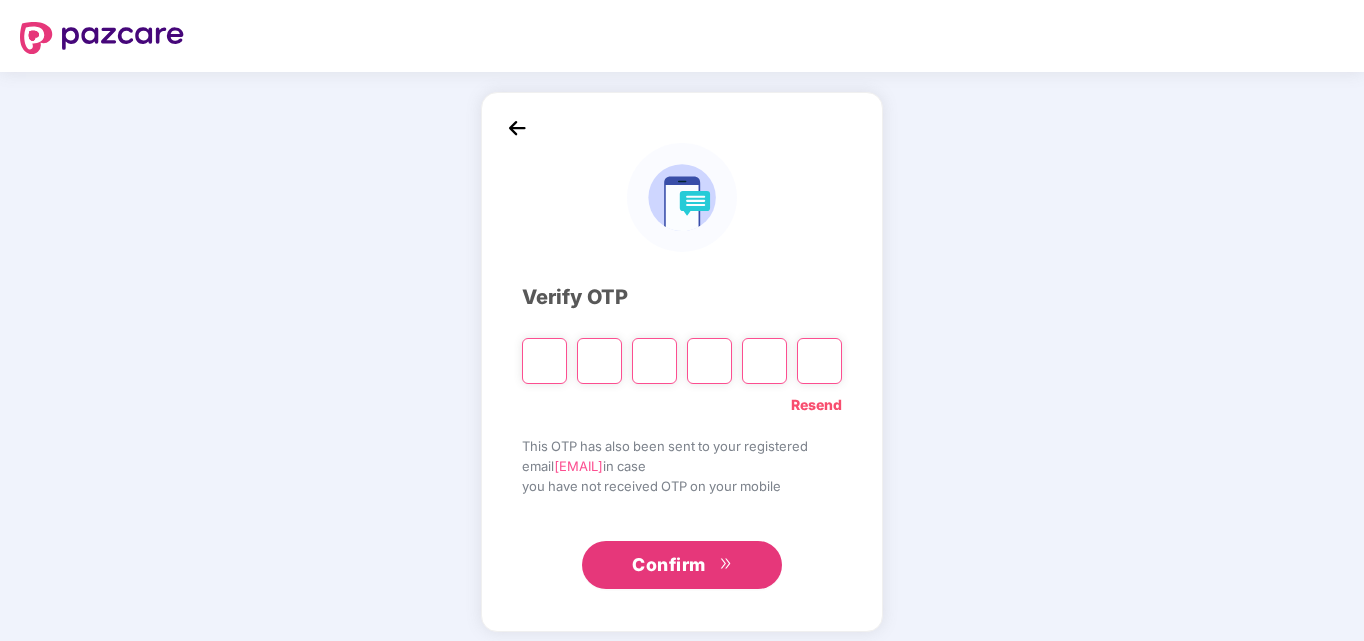 type on "*" 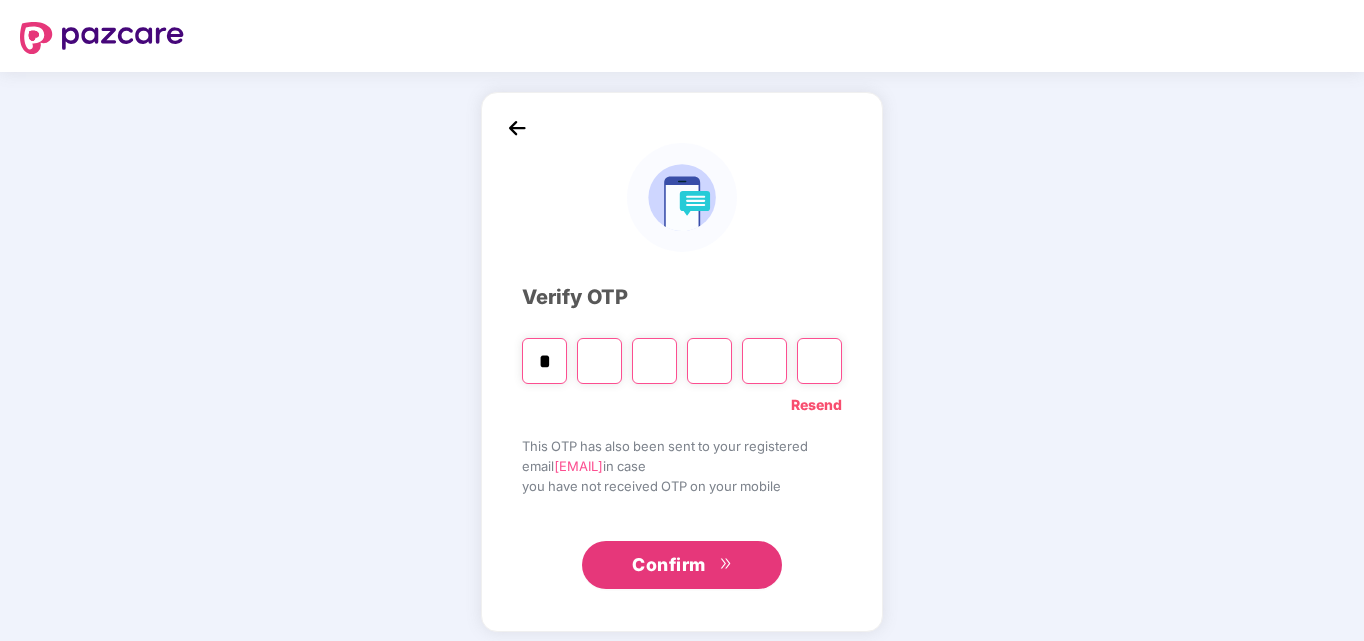 type on "*" 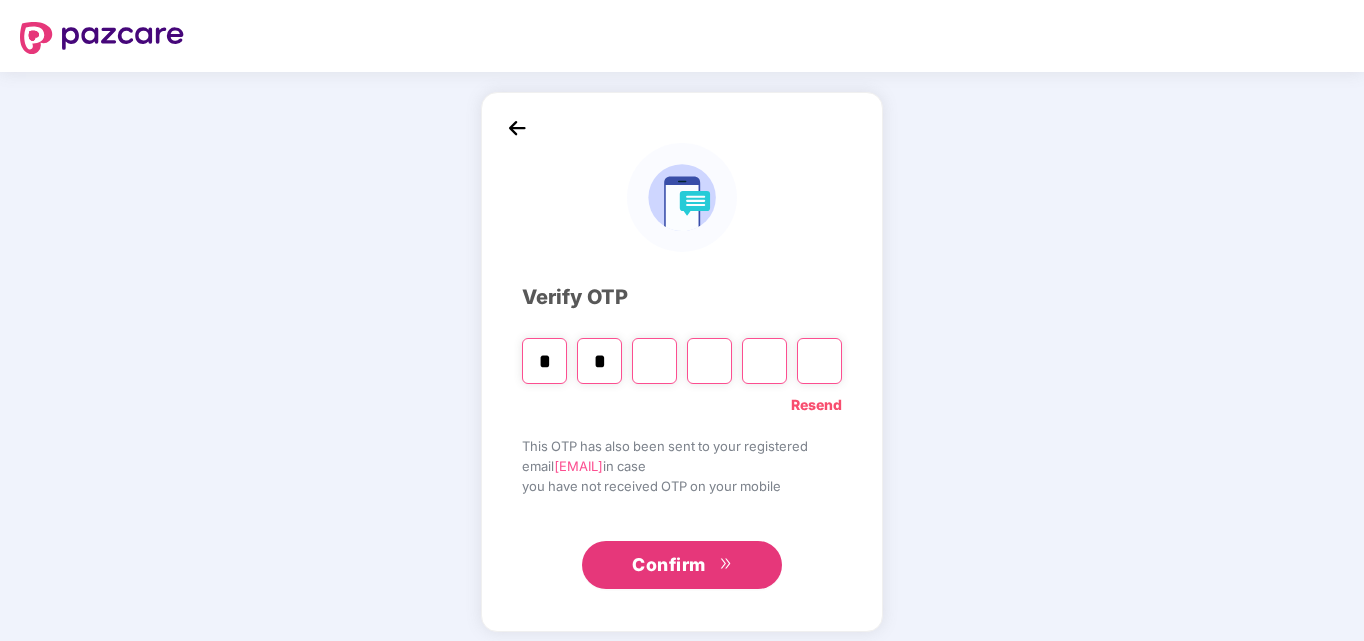 type on "*" 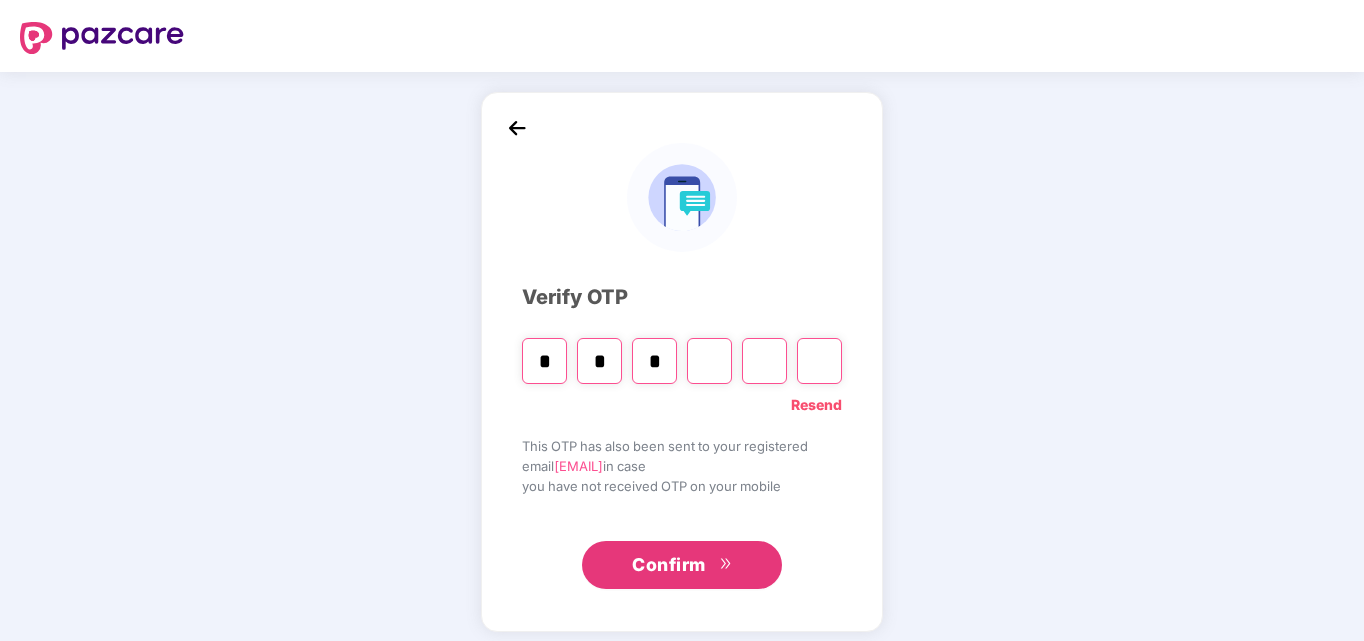 type on "*" 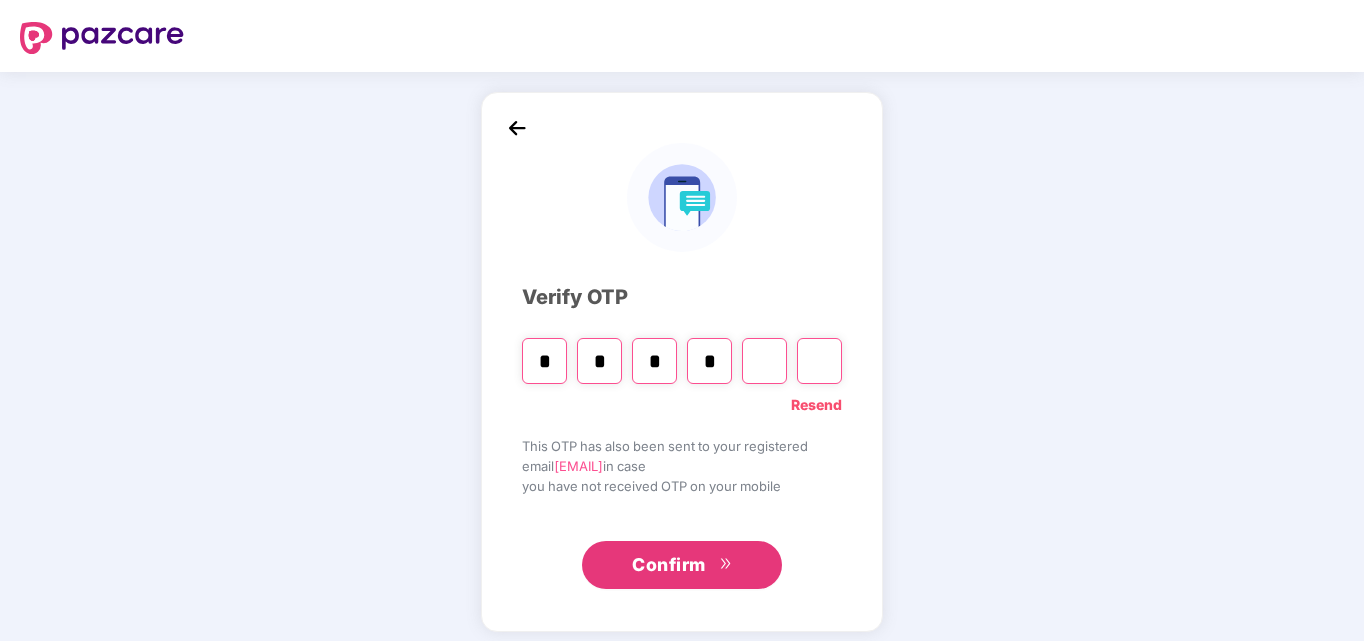 type on "*" 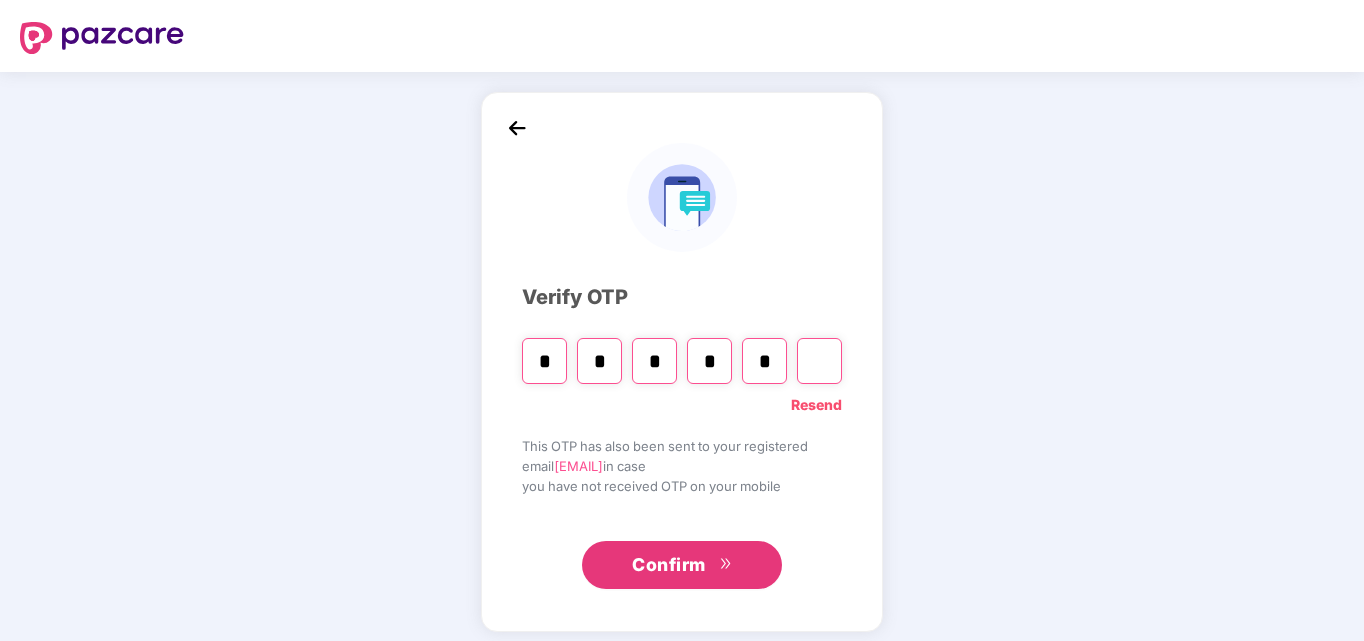 type on "*" 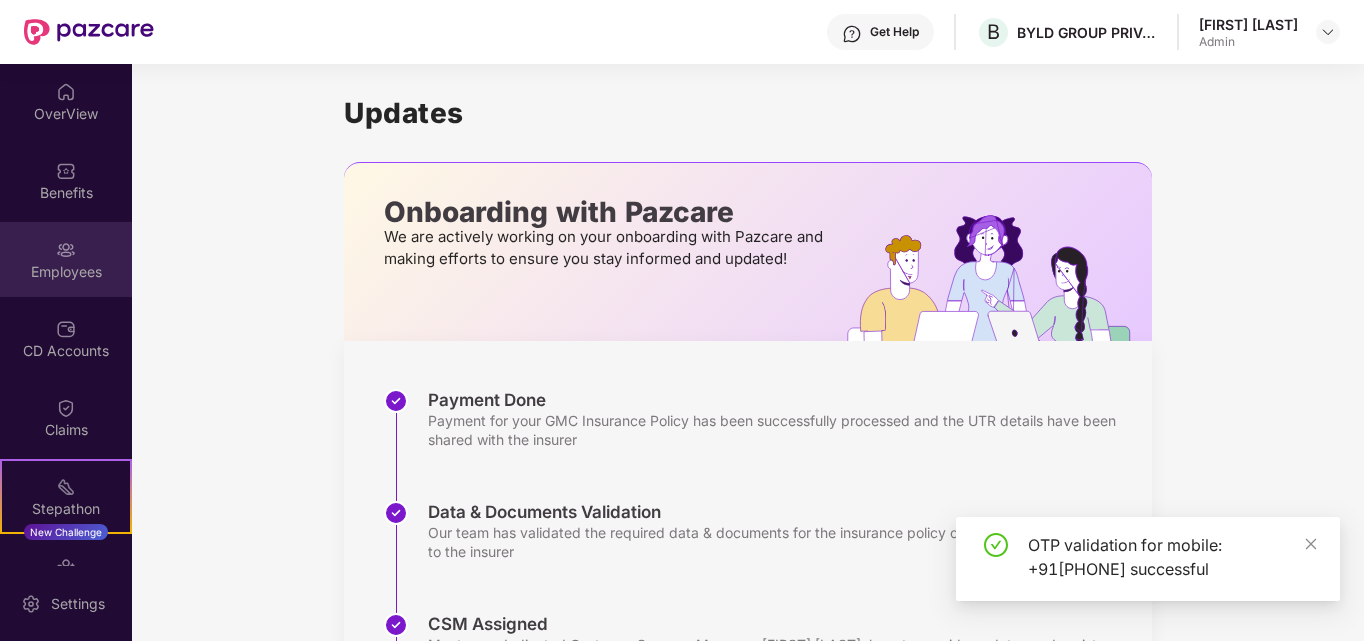 click on "Employees" at bounding box center [66, 272] 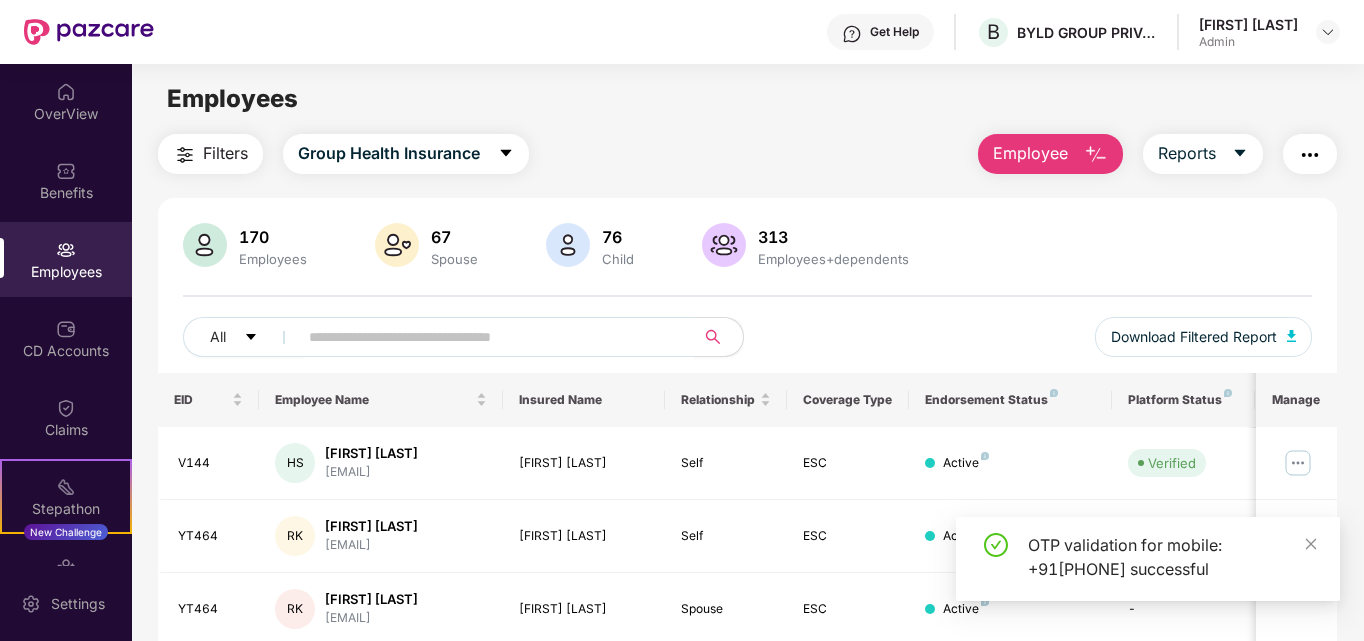 click at bounding box center (488, 337) 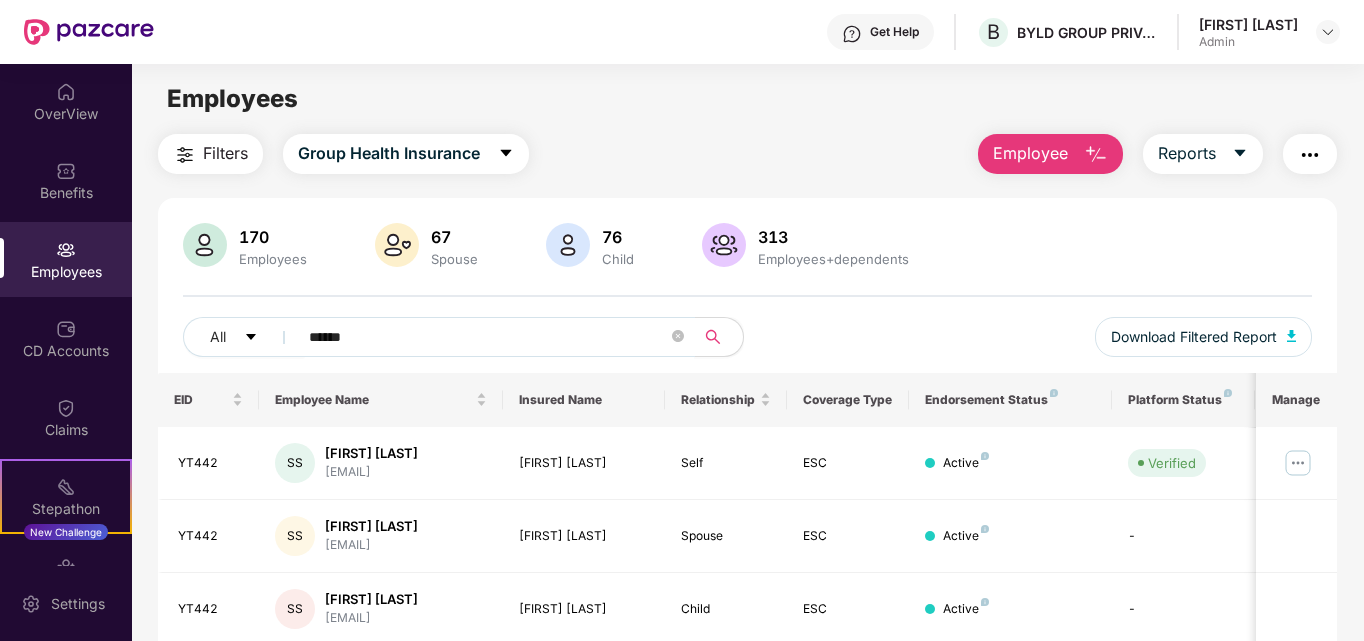 scroll, scrollTop: 228, scrollLeft: 0, axis: vertical 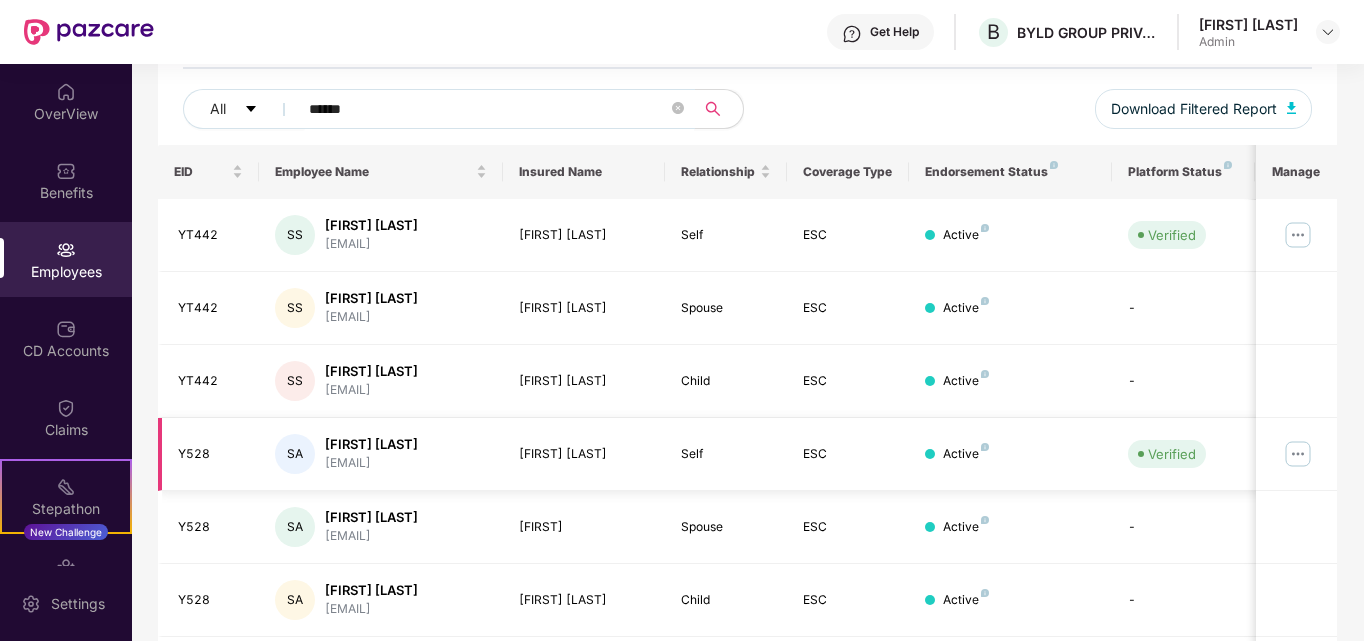 type on "******" 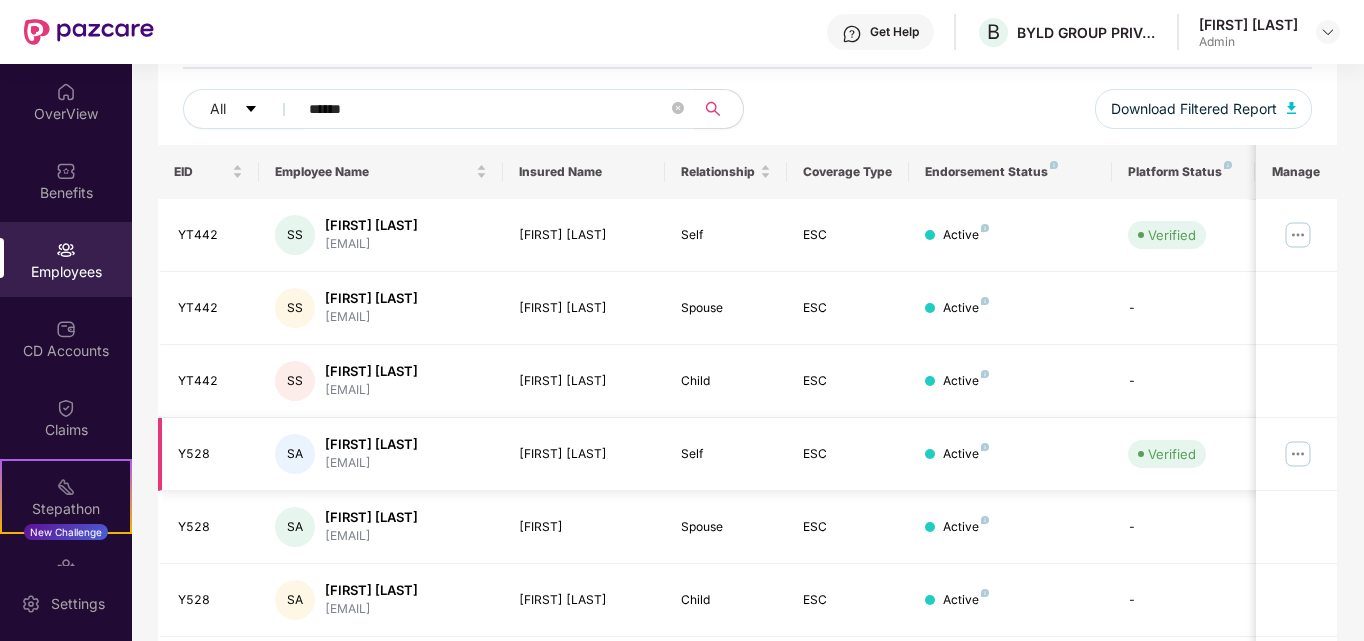 click at bounding box center [1298, 454] 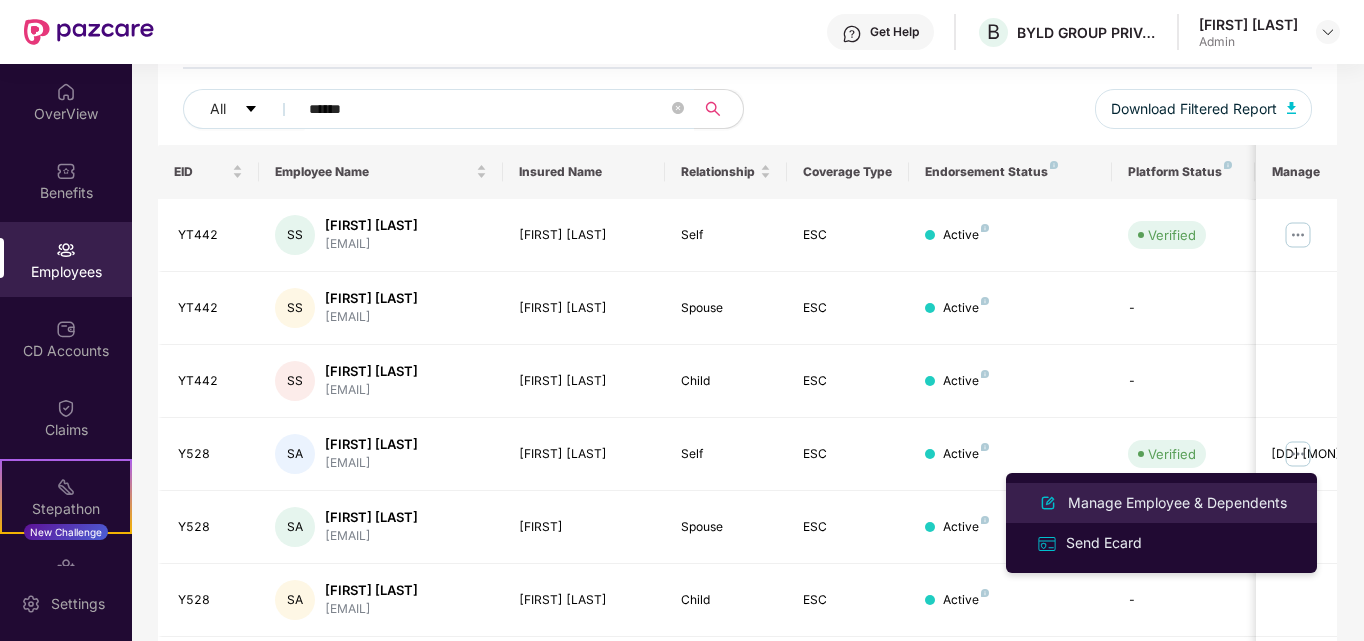 click on "Manage Employee & Dependents" at bounding box center [1177, 503] 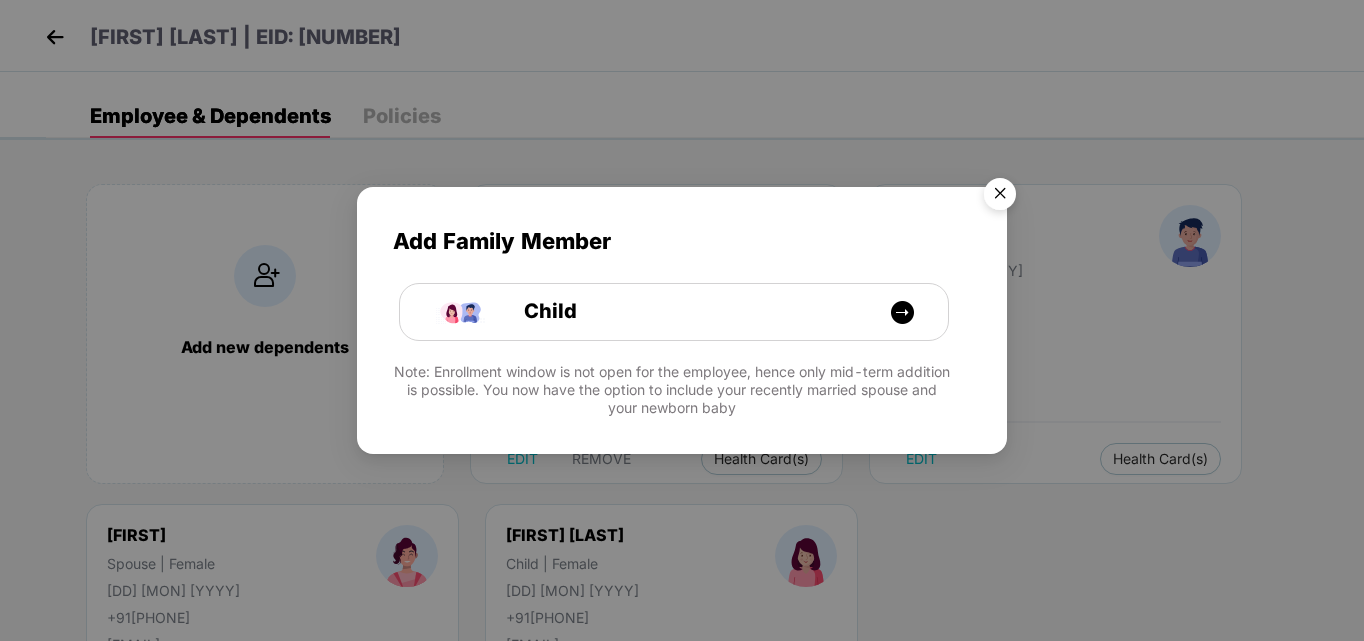 click on "Add Family Member Child Note: Enrollment window is not open for the employee, hence only mid-term addition is possible. You now have the option to include your recently married spouse and your newborn baby" at bounding box center (682, 320) 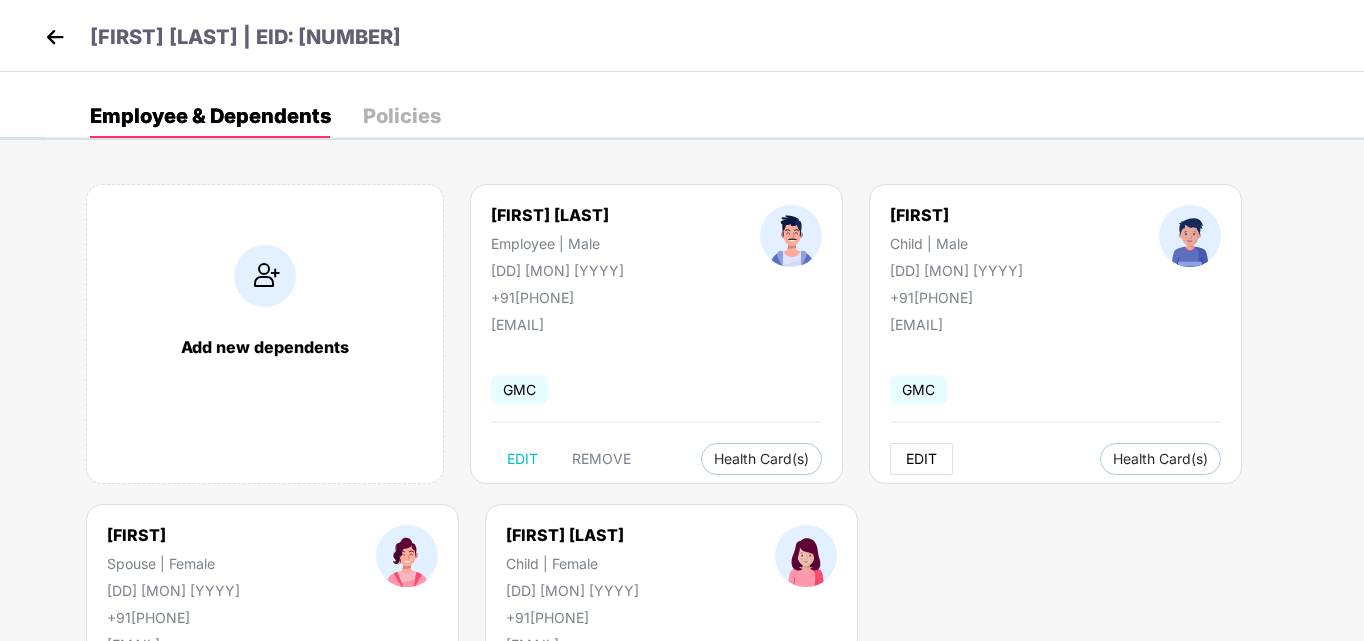 click on "EDIT" at bounding box center (921, 459) 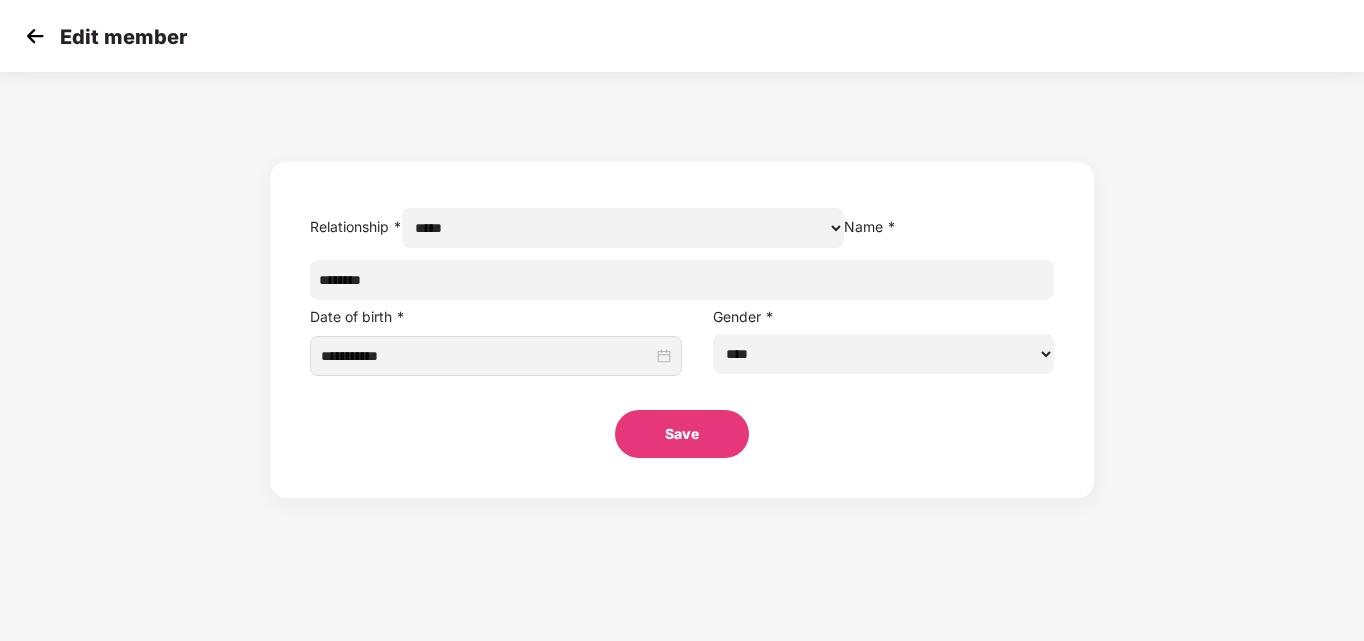 click on "*******" at bounding box center [682, 280] 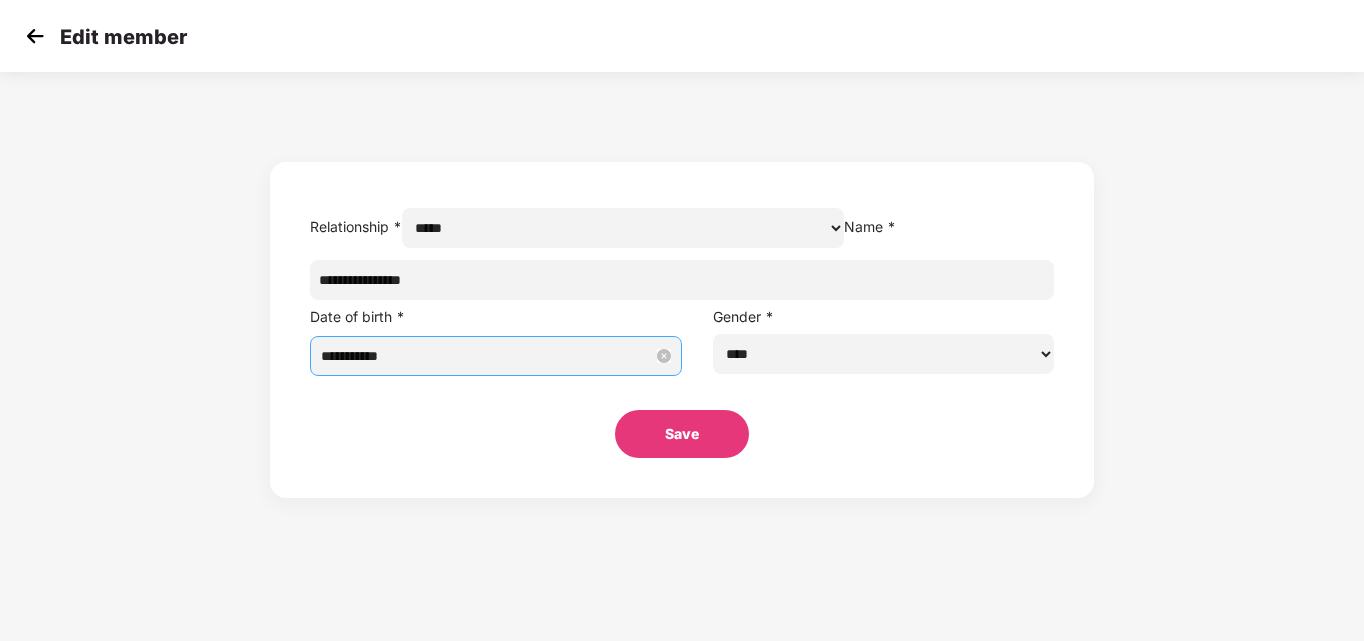 type on "**********" 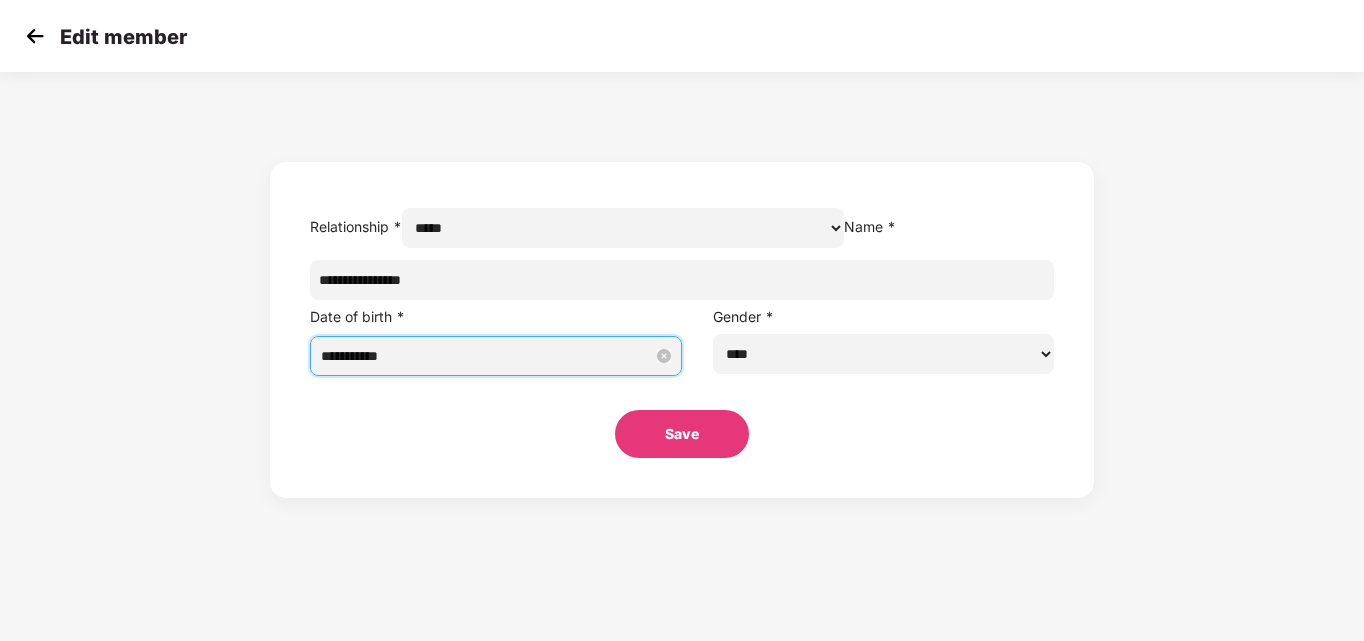 click on "**********" at bounding box center [487, 356] 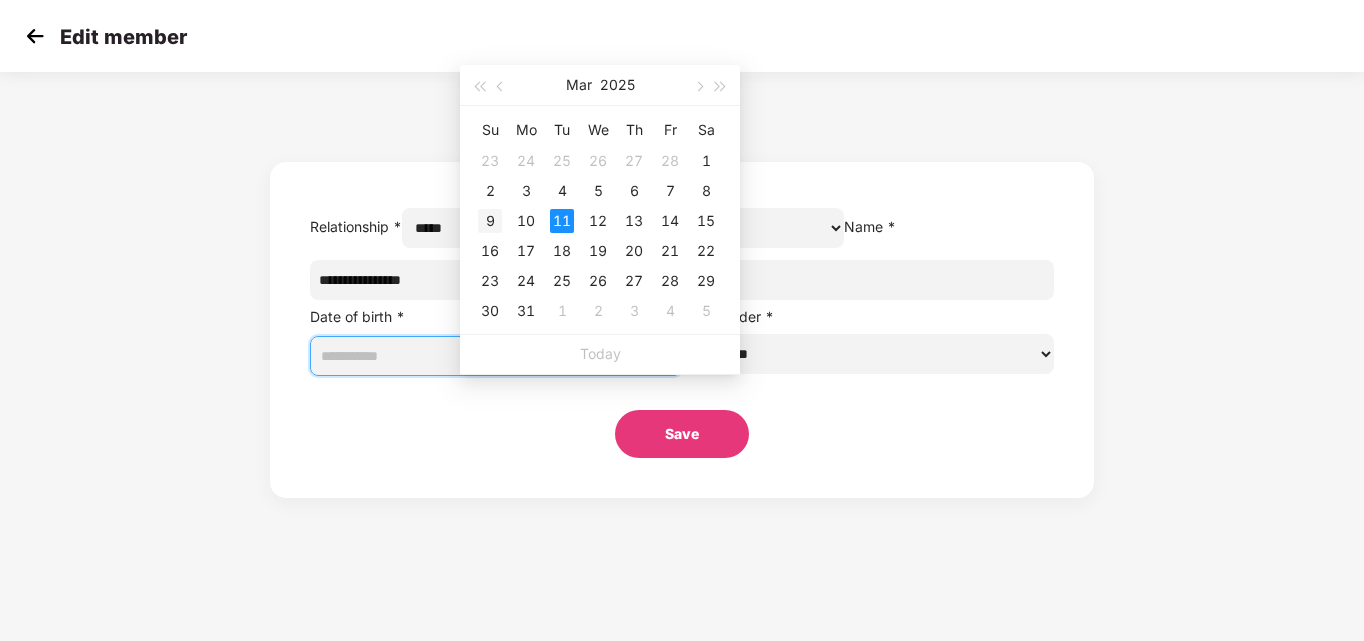 type on "**********" 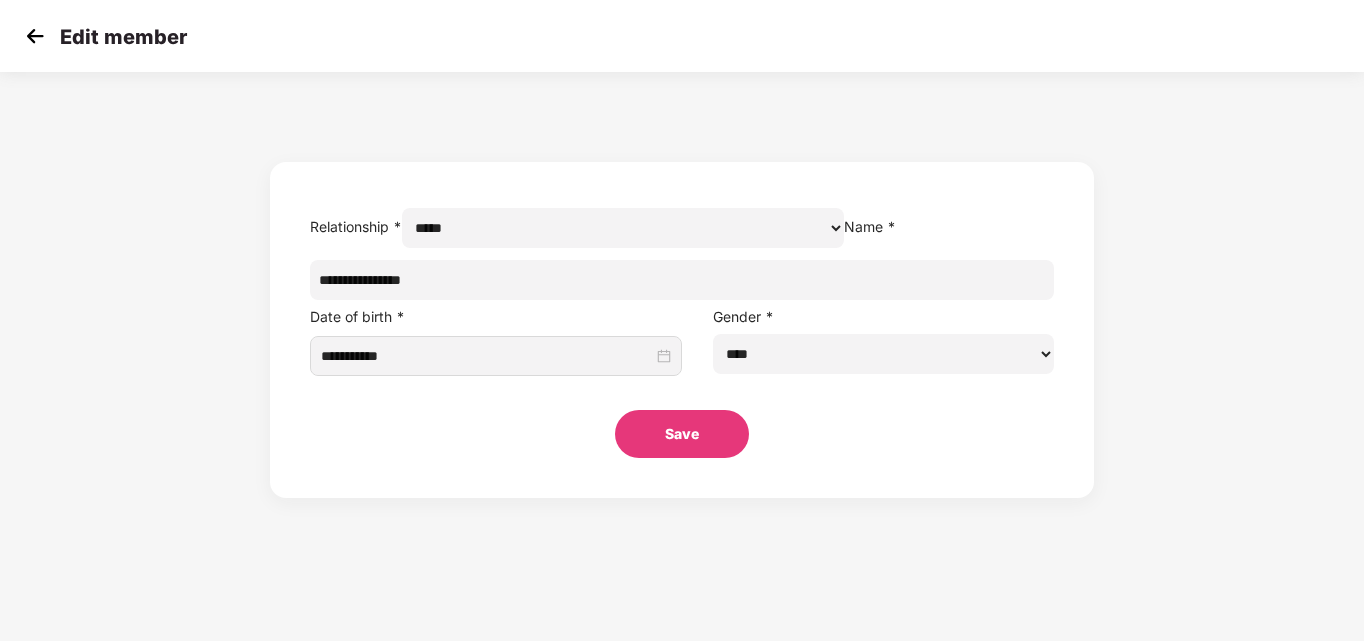 click on "Save" at bounding box center [682, 434] 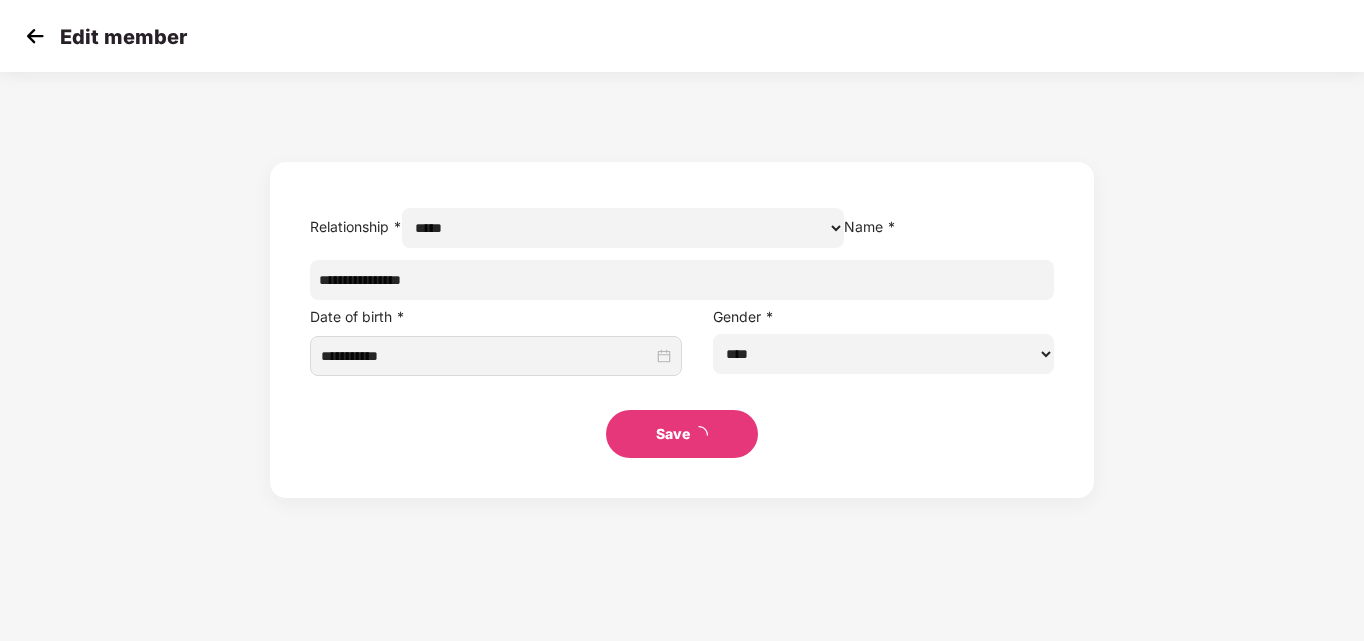 select on "*****" 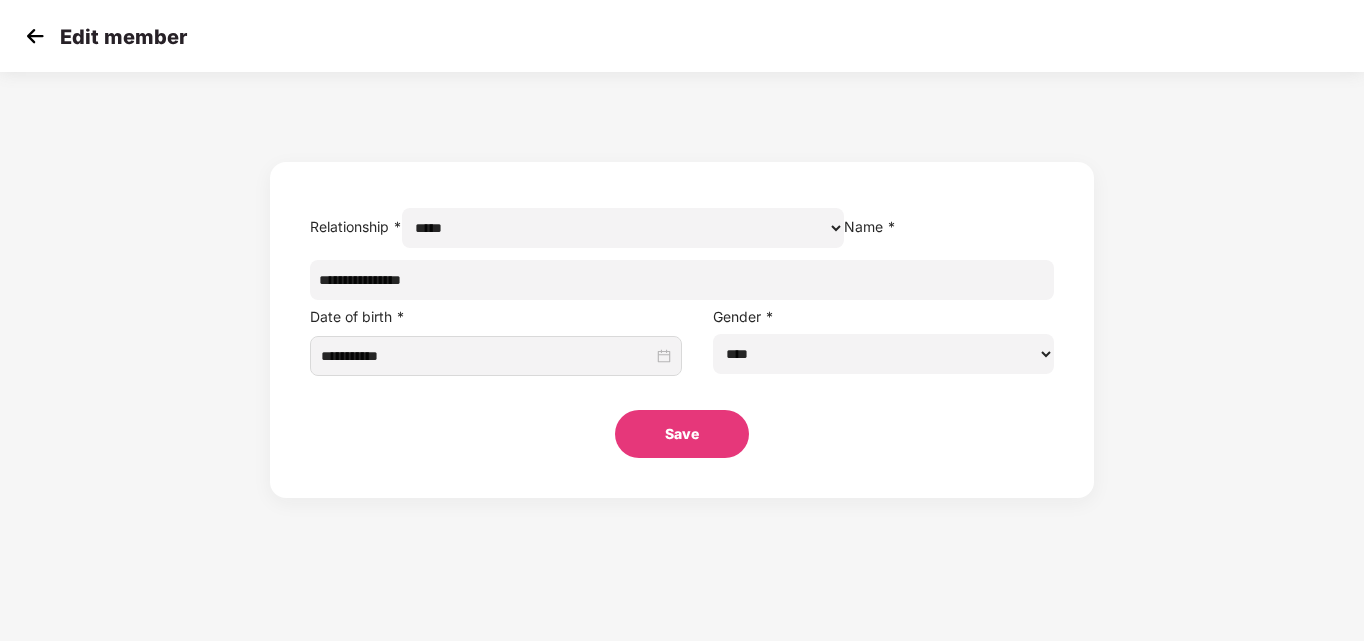 click on "Save" at bounding box center (682, 434) 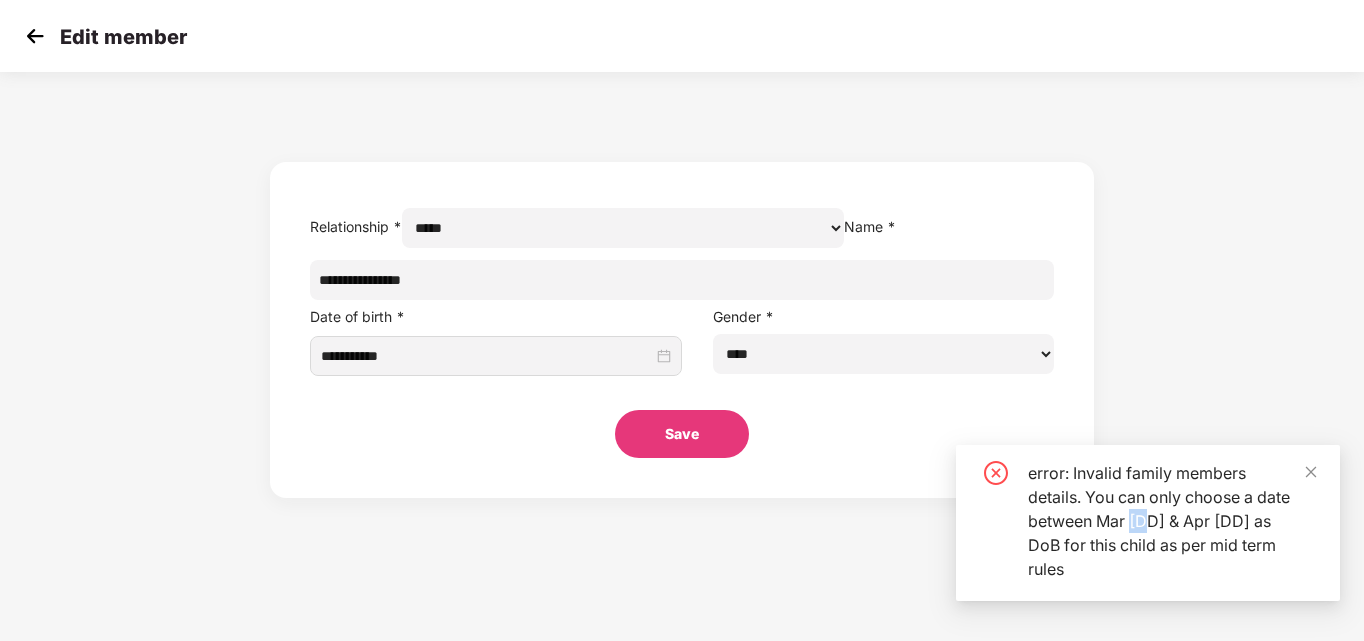 drag, startPoint x: 1174, startPoint y: 520, endPoint x: 1190, endPoint y: 517, distance: 16.27882 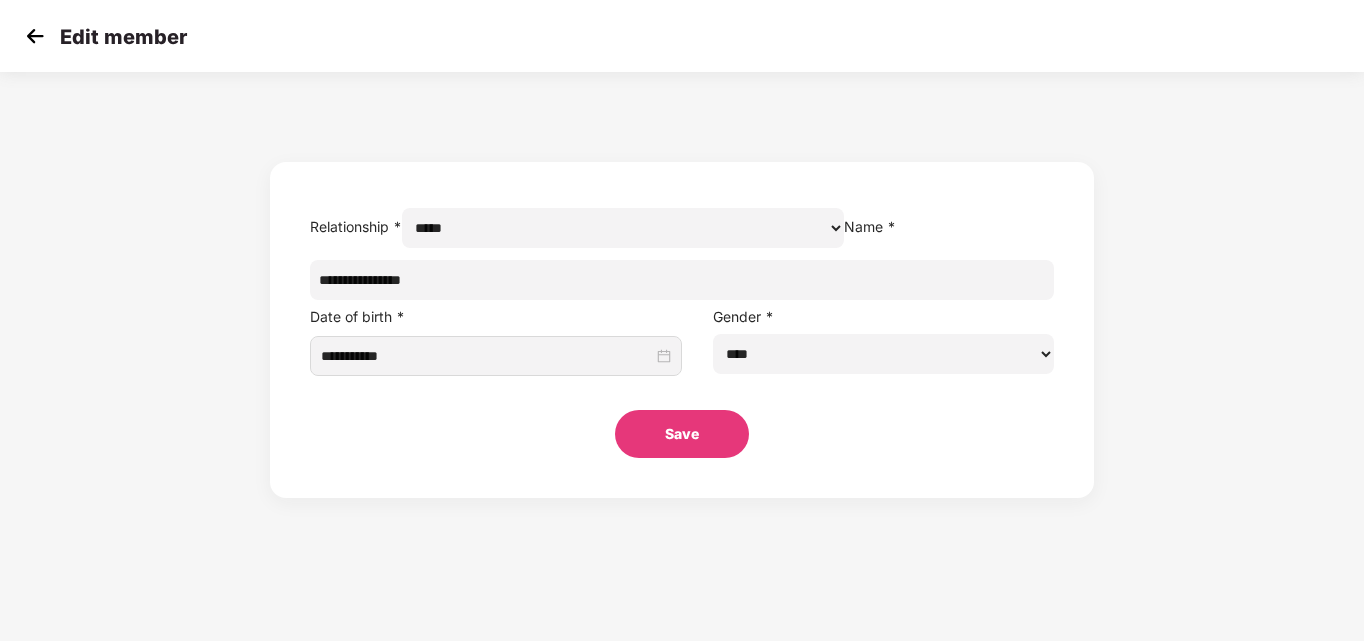 click on "**********" at bounding box center [682, 280] 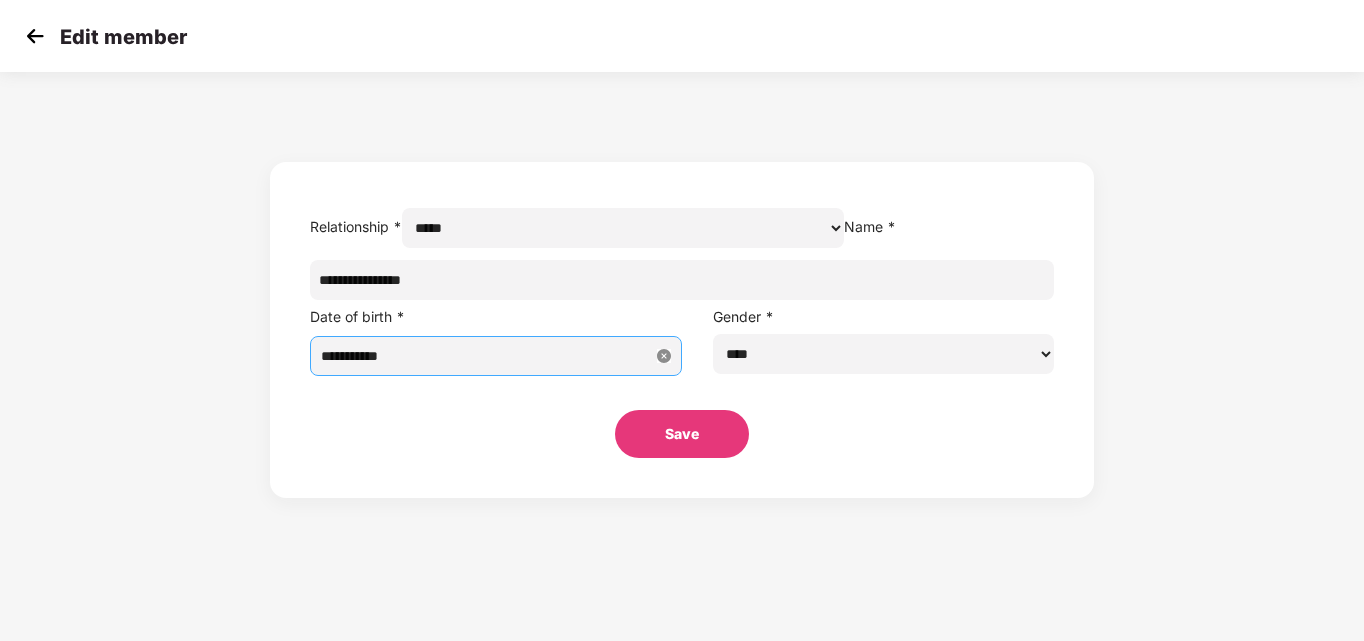type 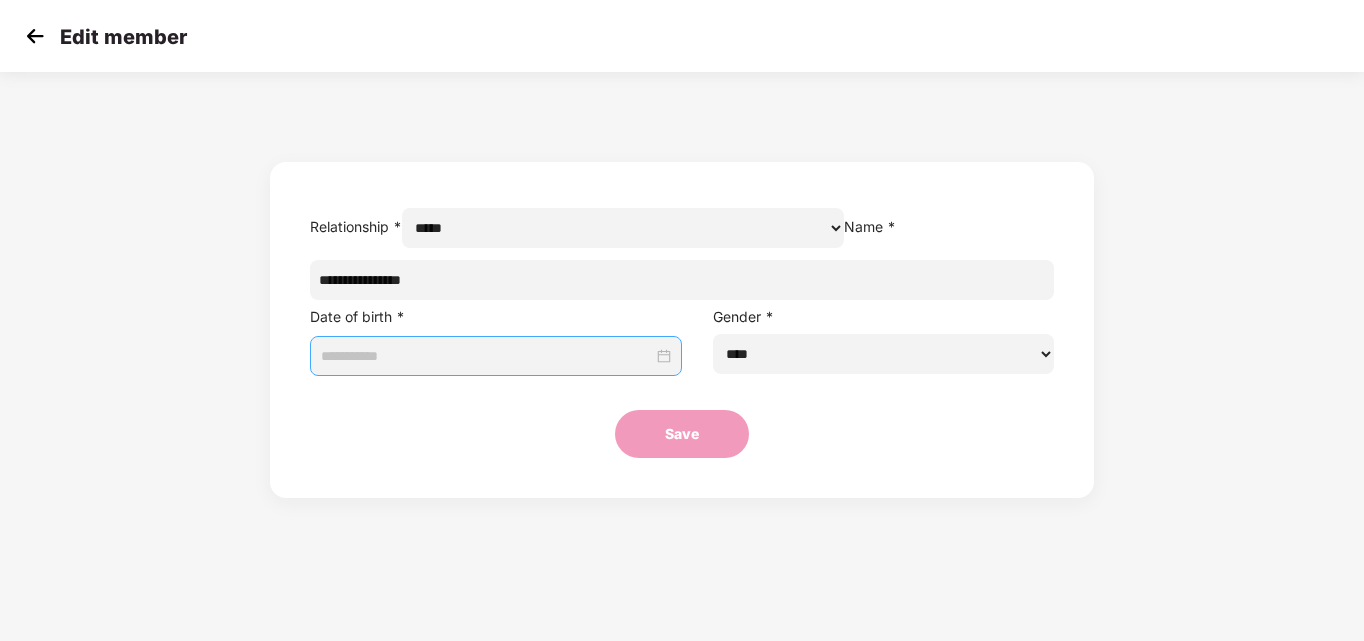 click at bounding box center (35, 36) 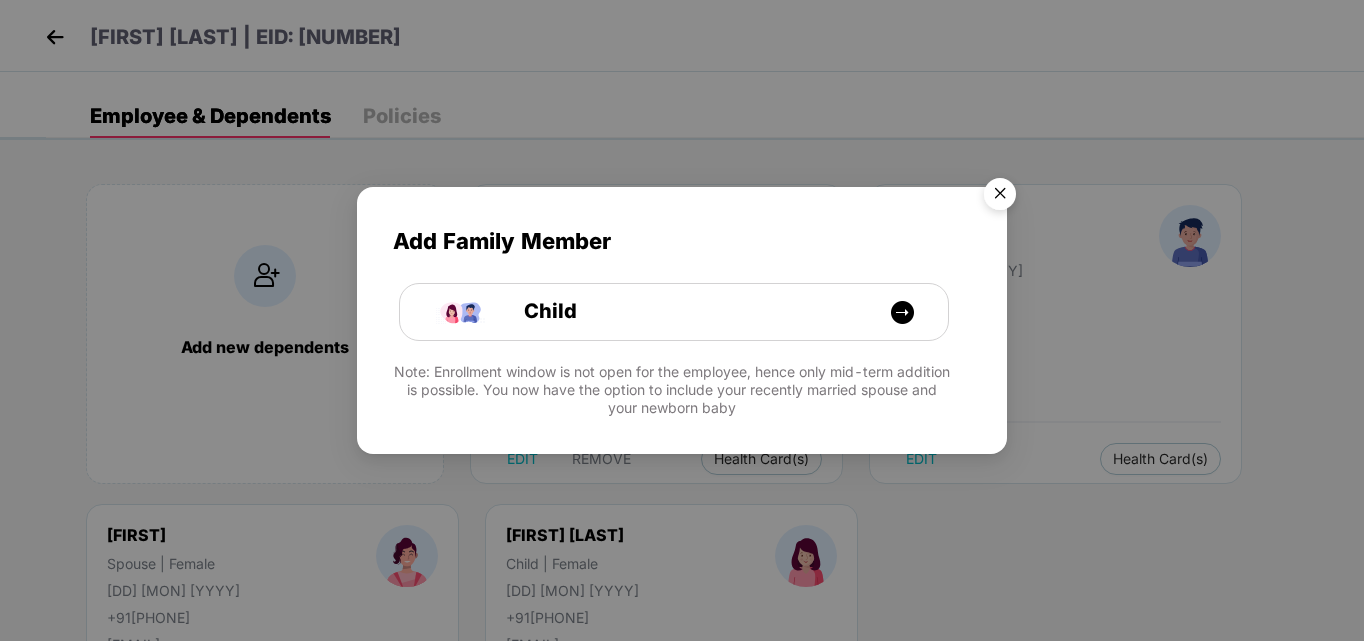 click at bounding box center [1000, 197] 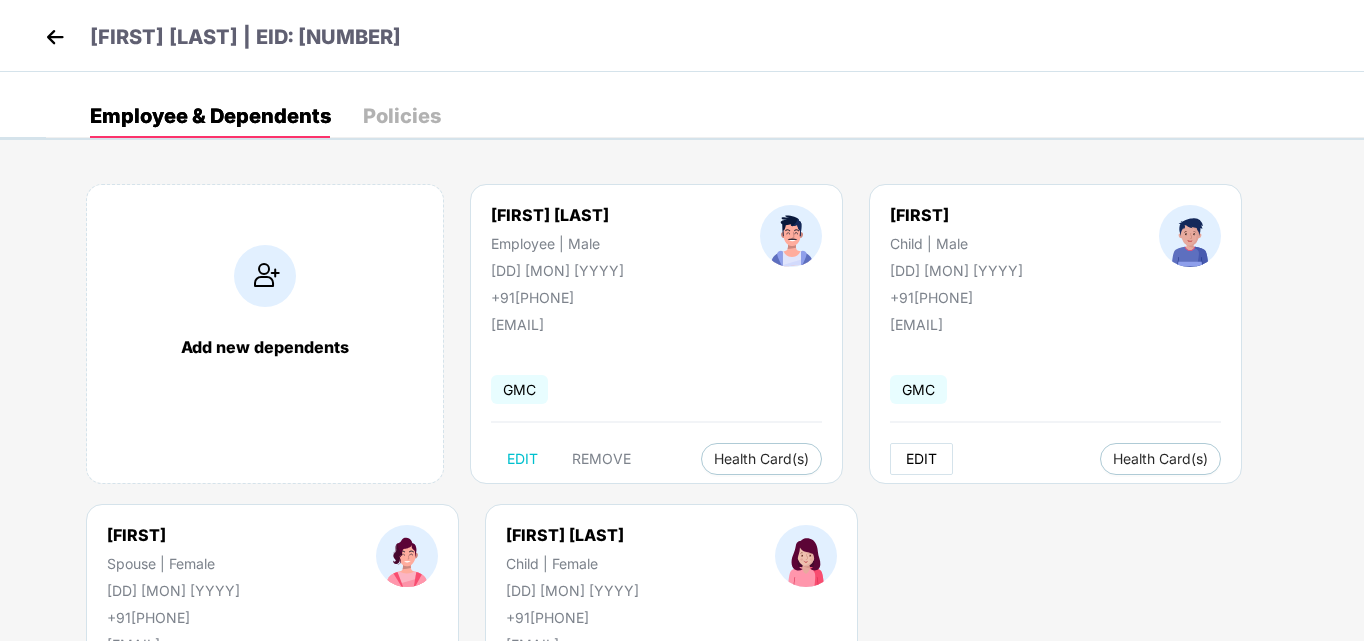 click on "EDIT" at bounding box center [921, 459] 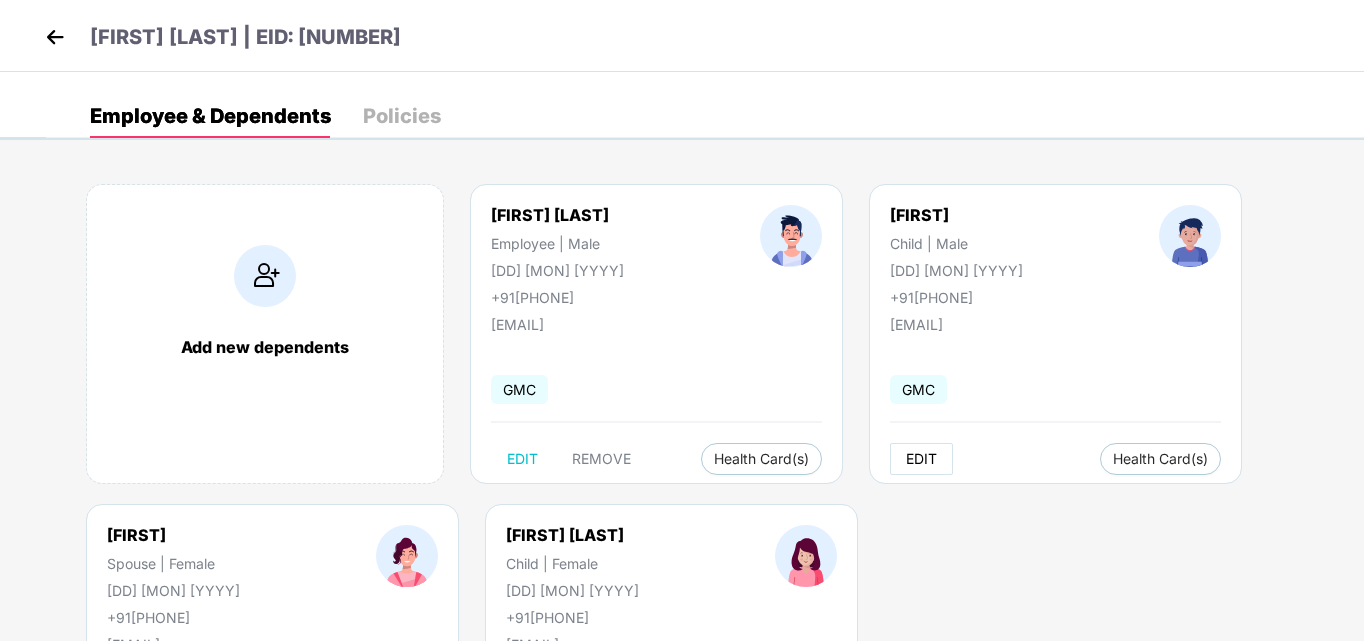 select on "*****" 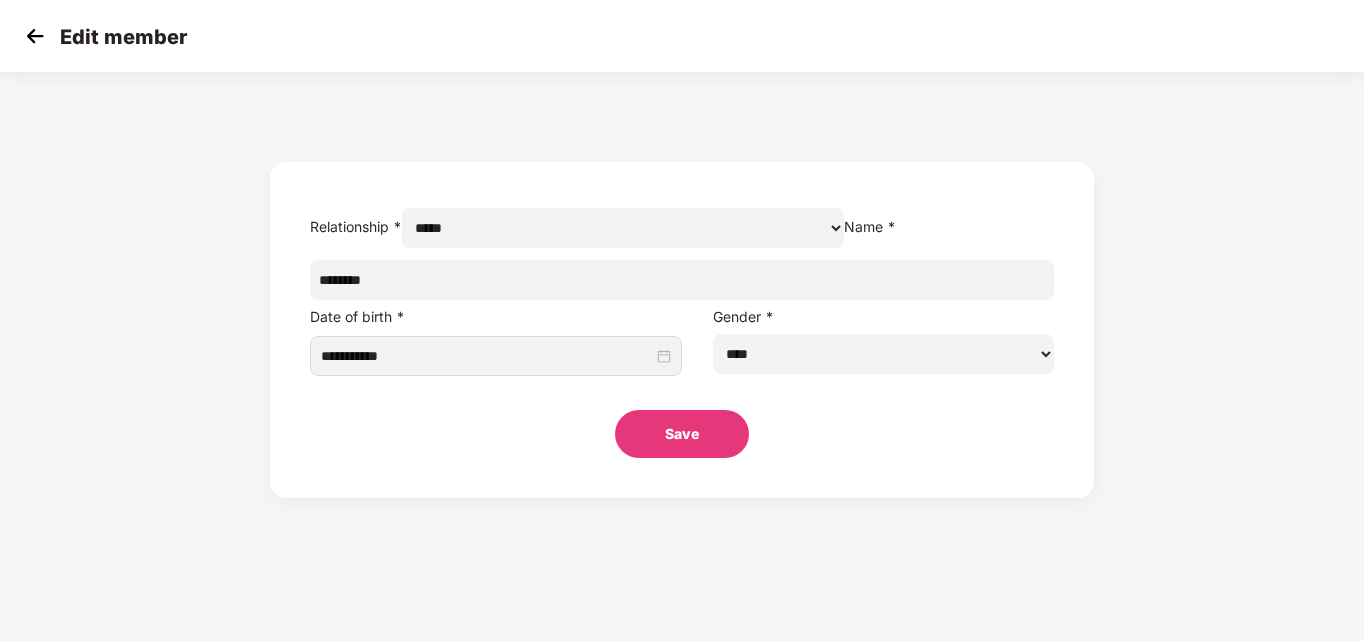click on "*******" at bounding box center [682, 280] 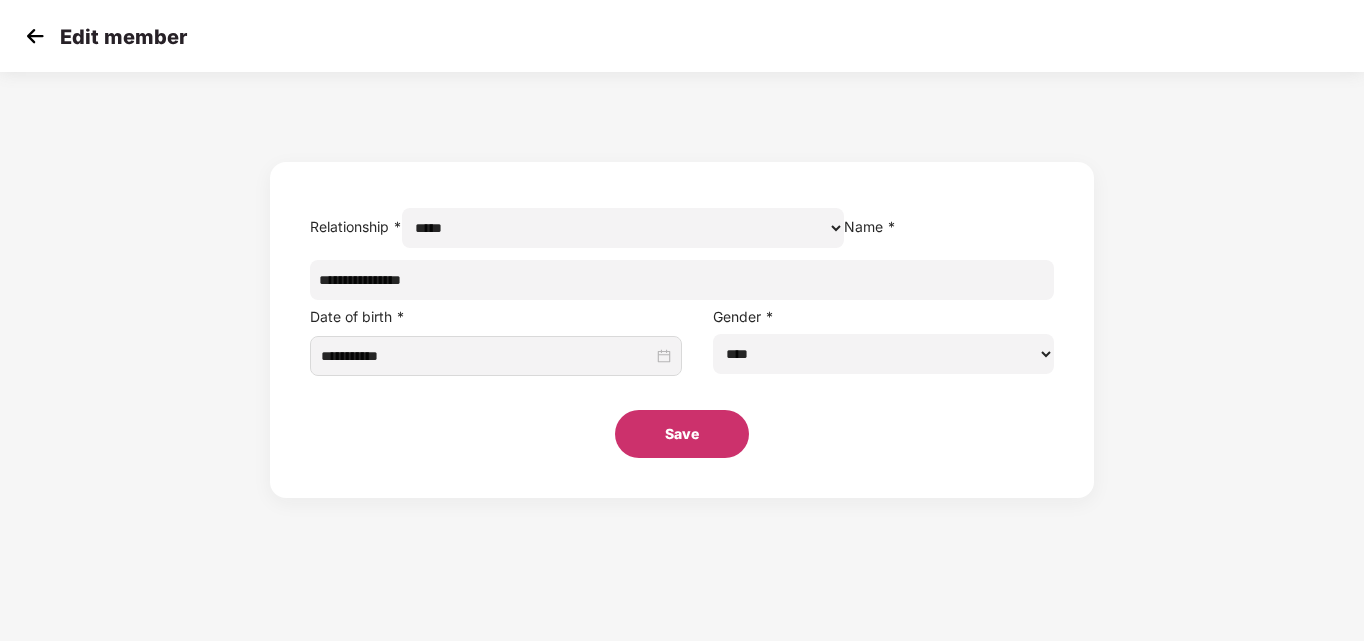 type on "**********" 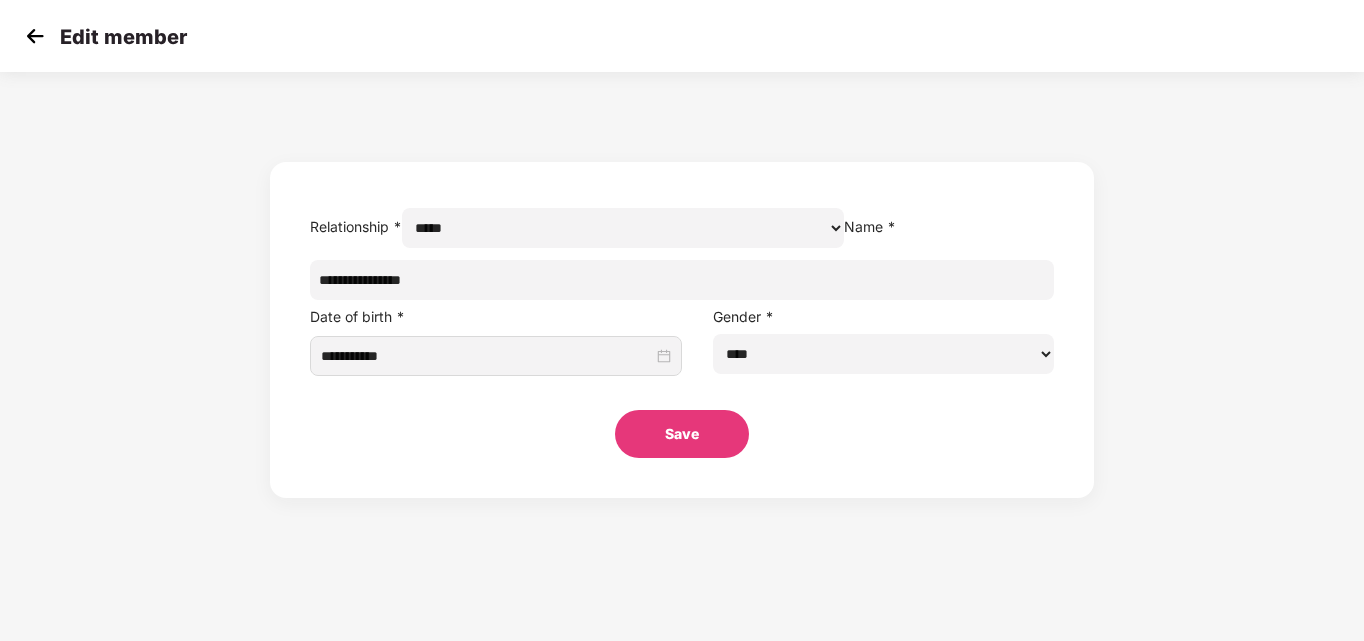 click on "Save" at bounding box center (682, 434) 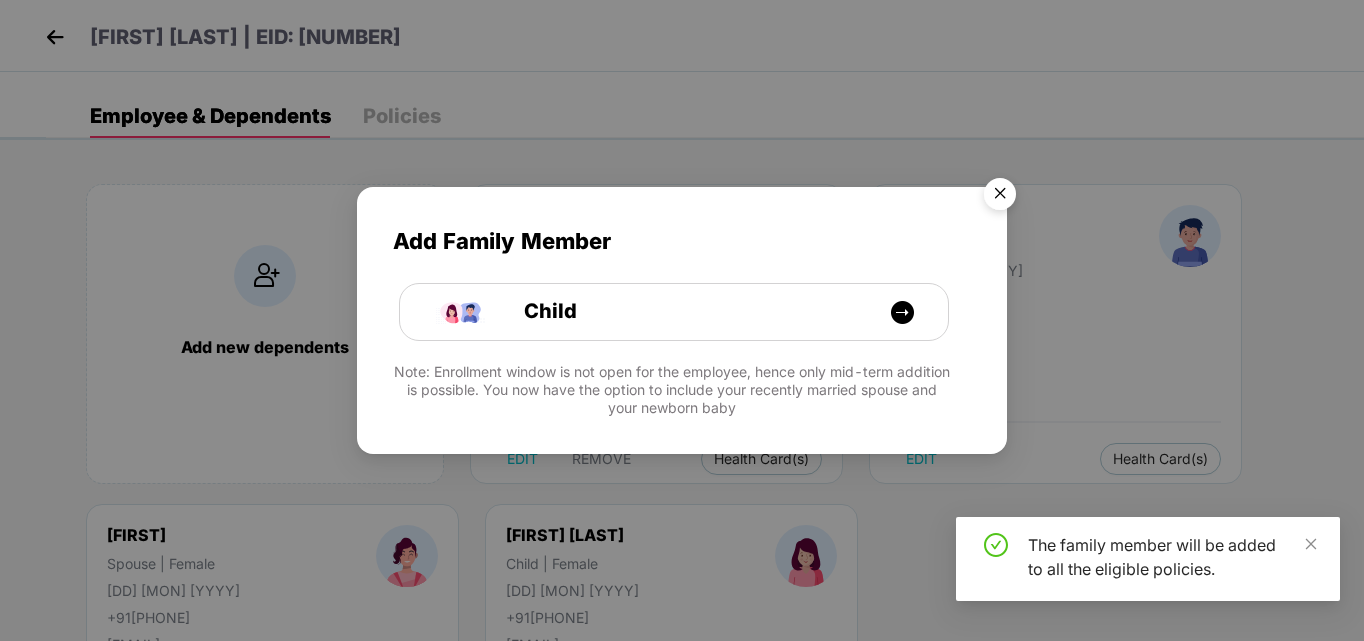 click at bounding box center (1000, 197) 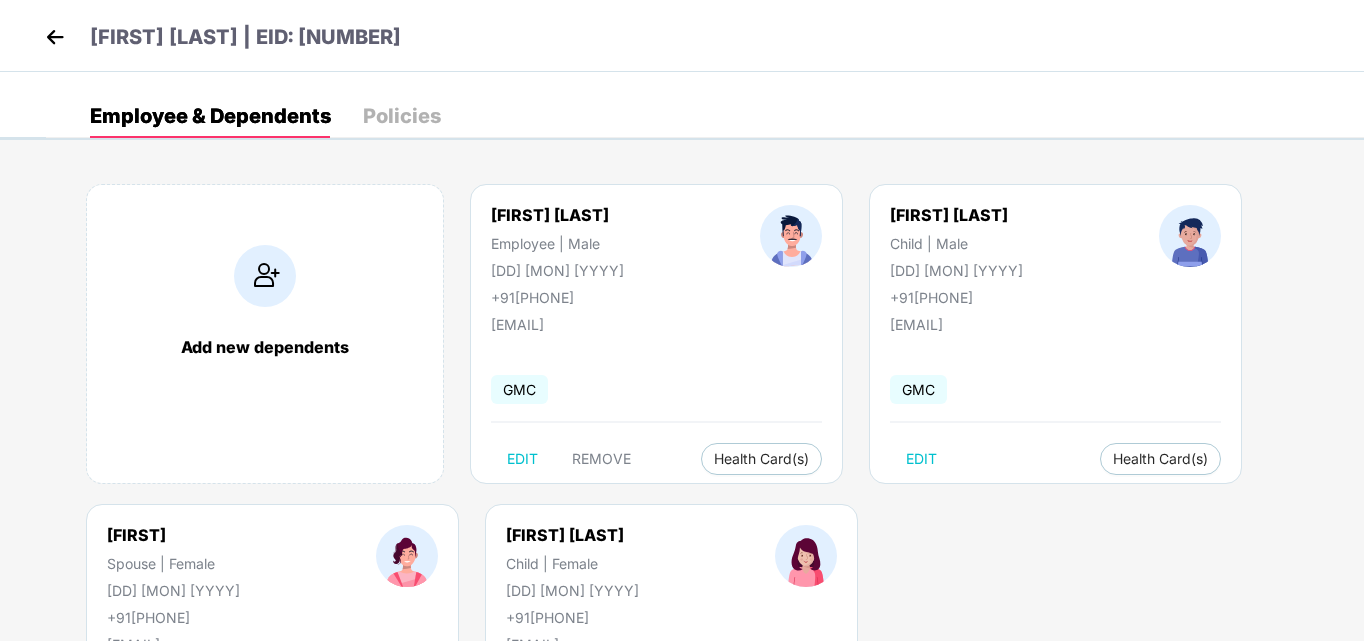 click at bounding box center [55, 37] 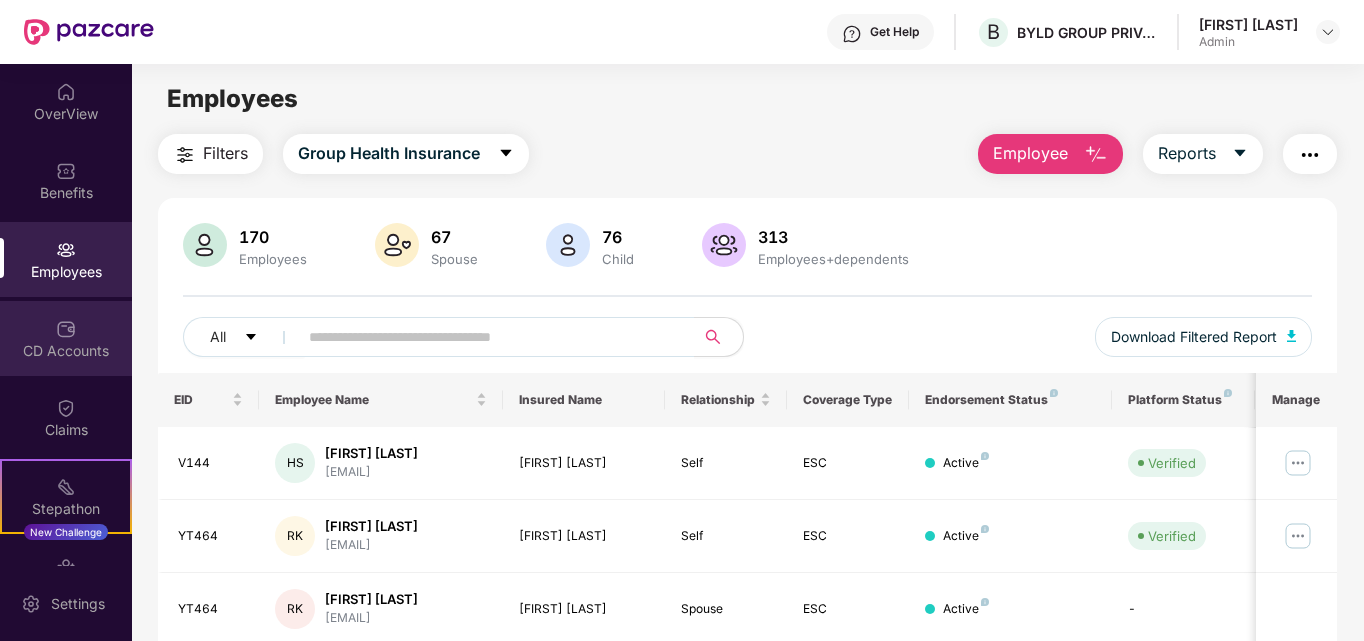 click at bounding box center (66, 329) 